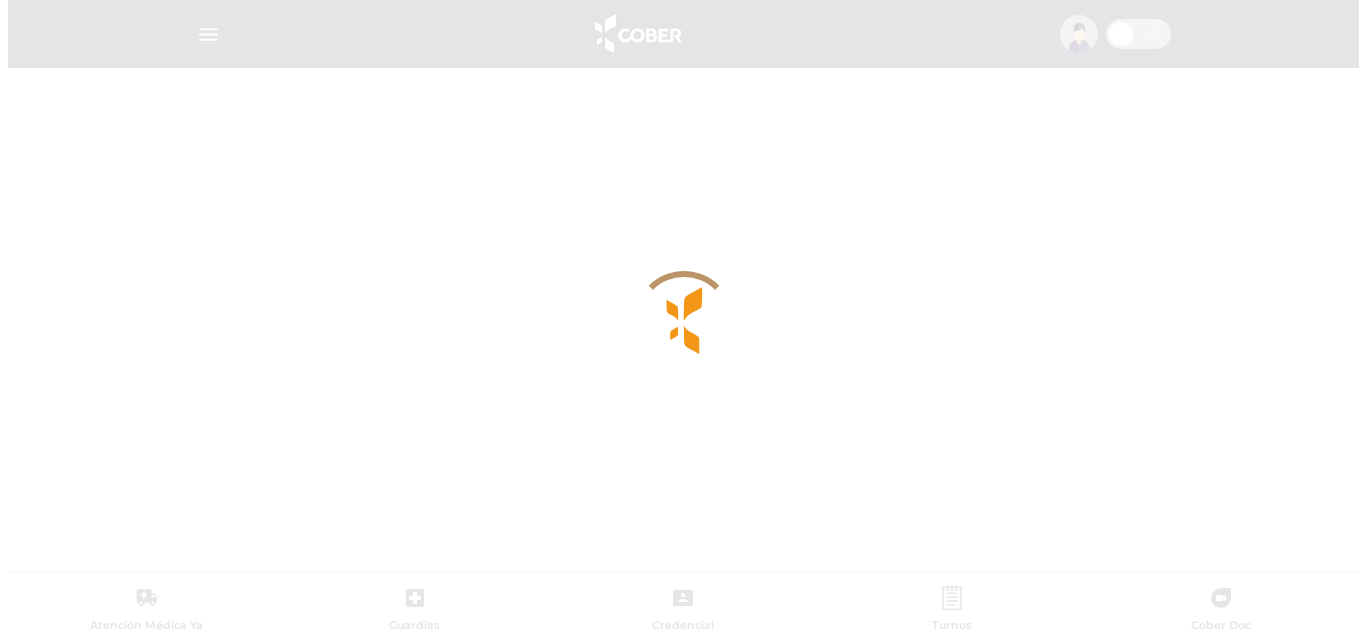 scroll, scrollTop: 0, scrollLeft: 0, axis: both 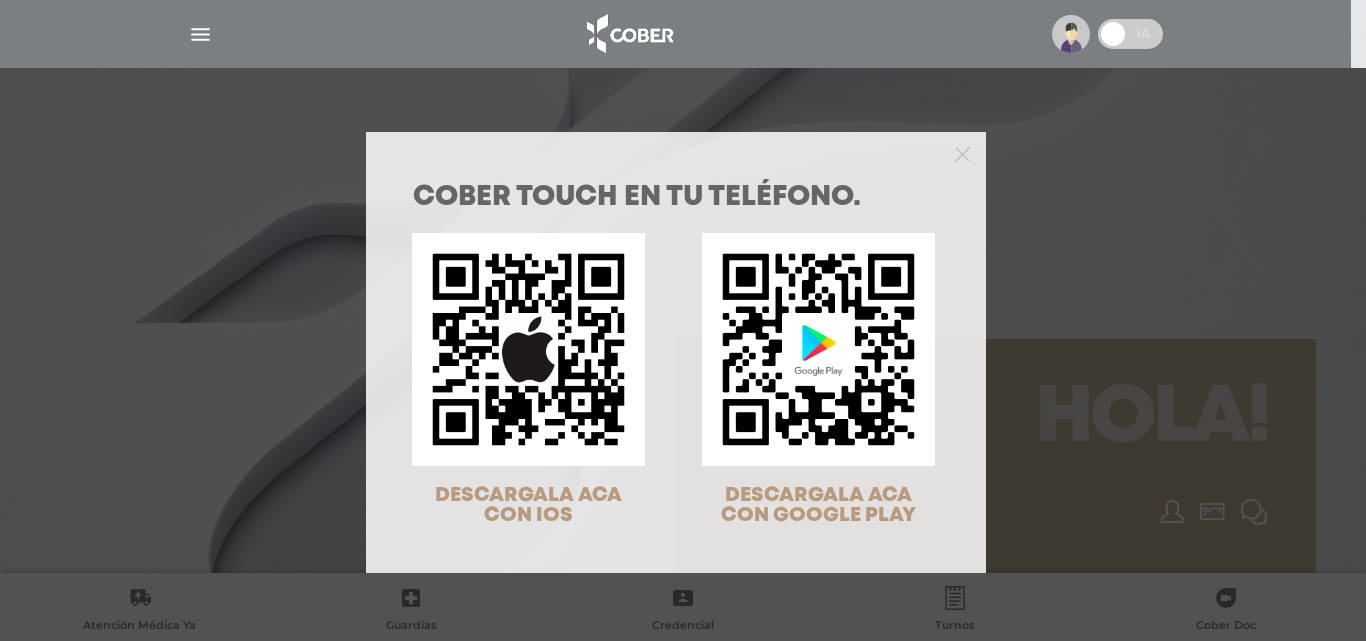 click on "COBER TOUCH en tu teléfono.
DESCARGALA ACA CON IOS
DESCARGALA ACA CON GOOGLE PLAY" at bounding box center [683, 320] 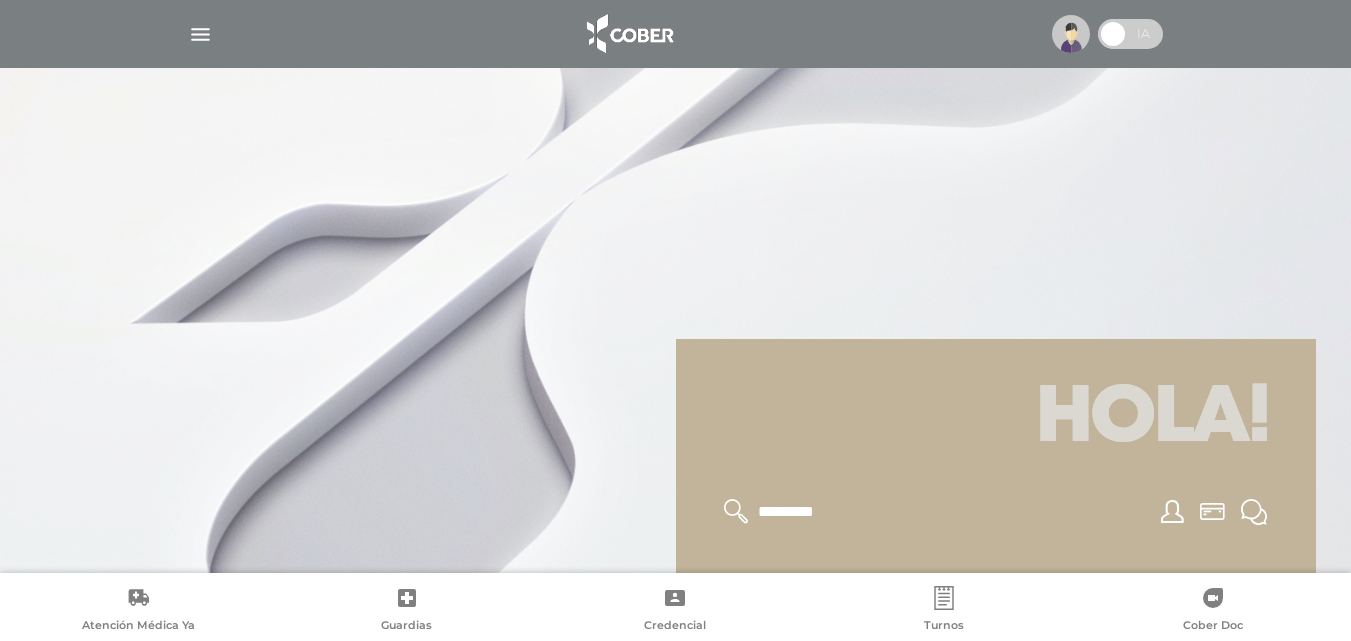 click at bounding box center (200, 34) 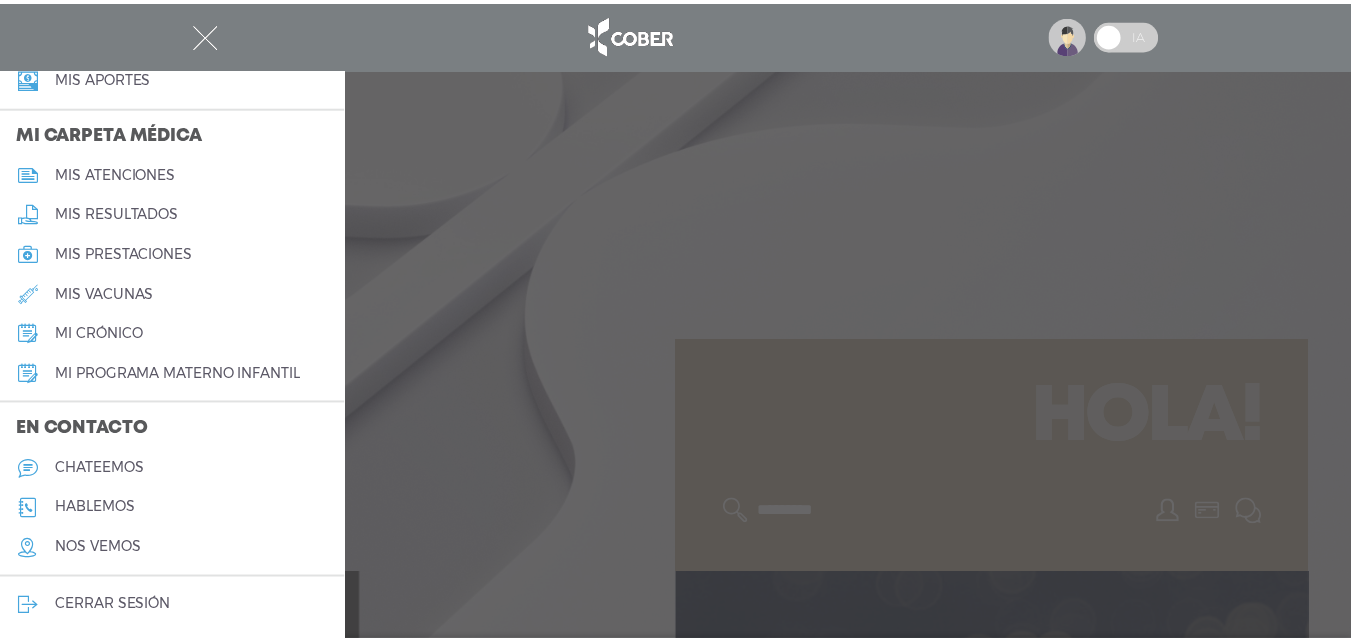 scroll, scrollTop: 902, scrollLeft: 0, axis: vertical 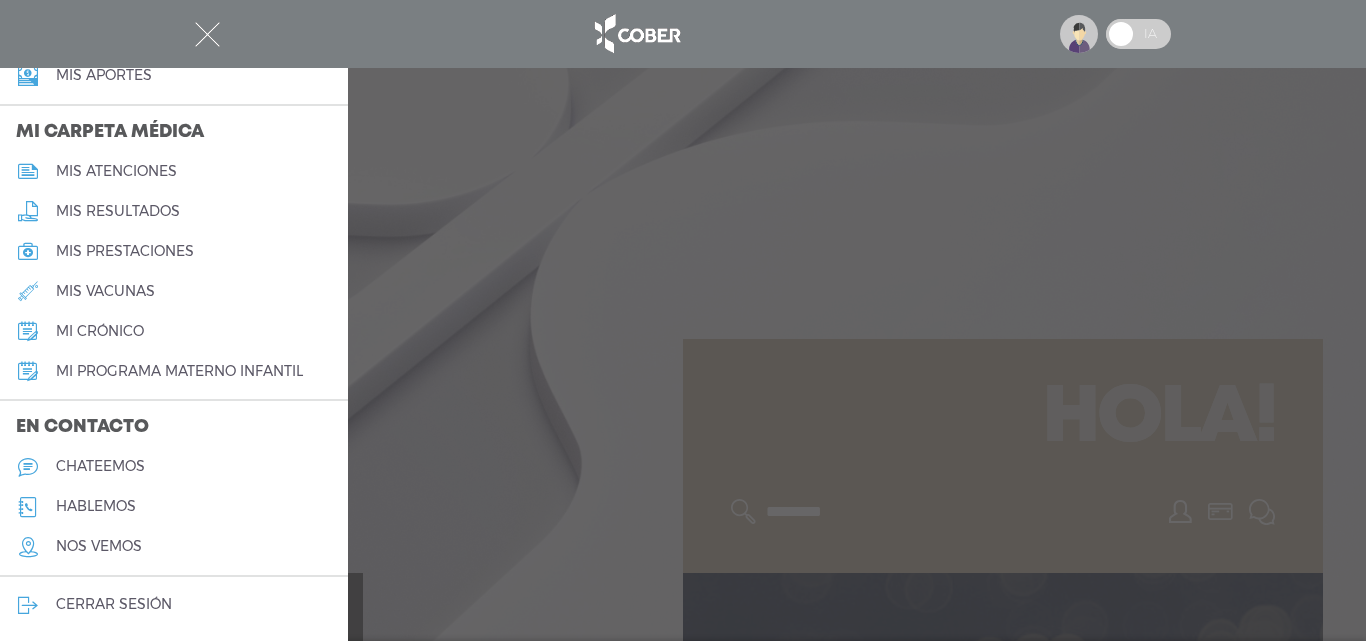 click on "cerrar sesión" at bounding box center (114, 604) 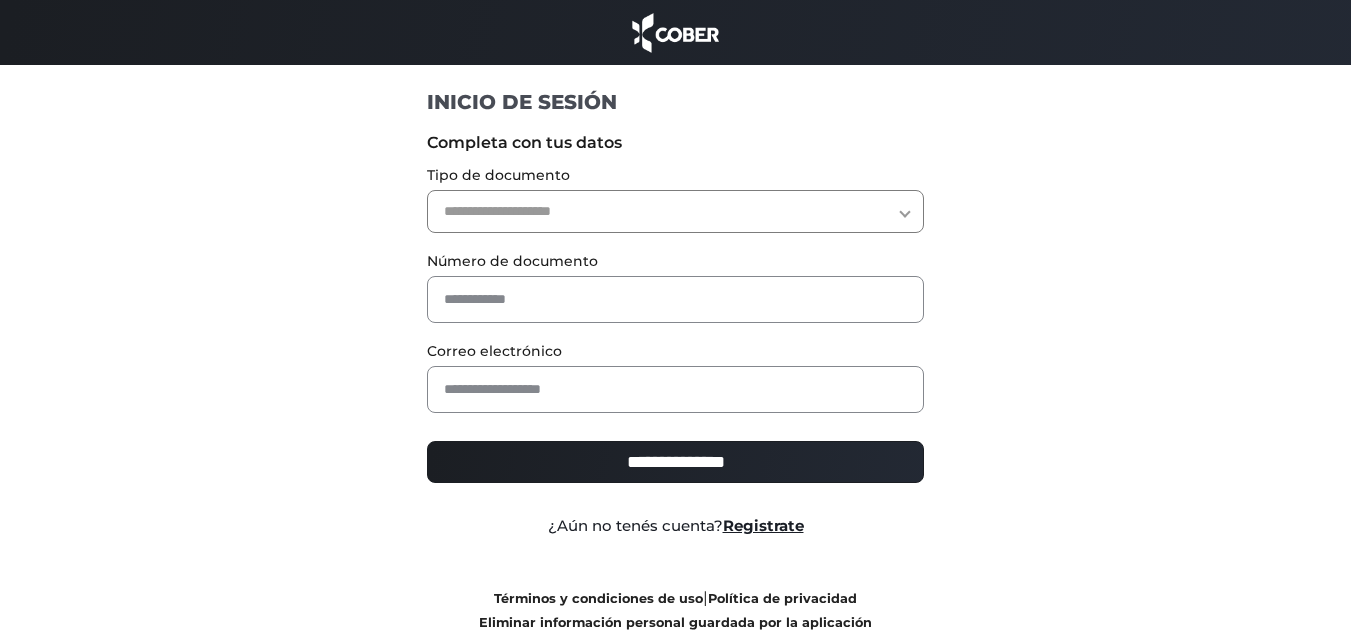 scroll, scrollTop: 0, scrollLeft: 0, axis: both 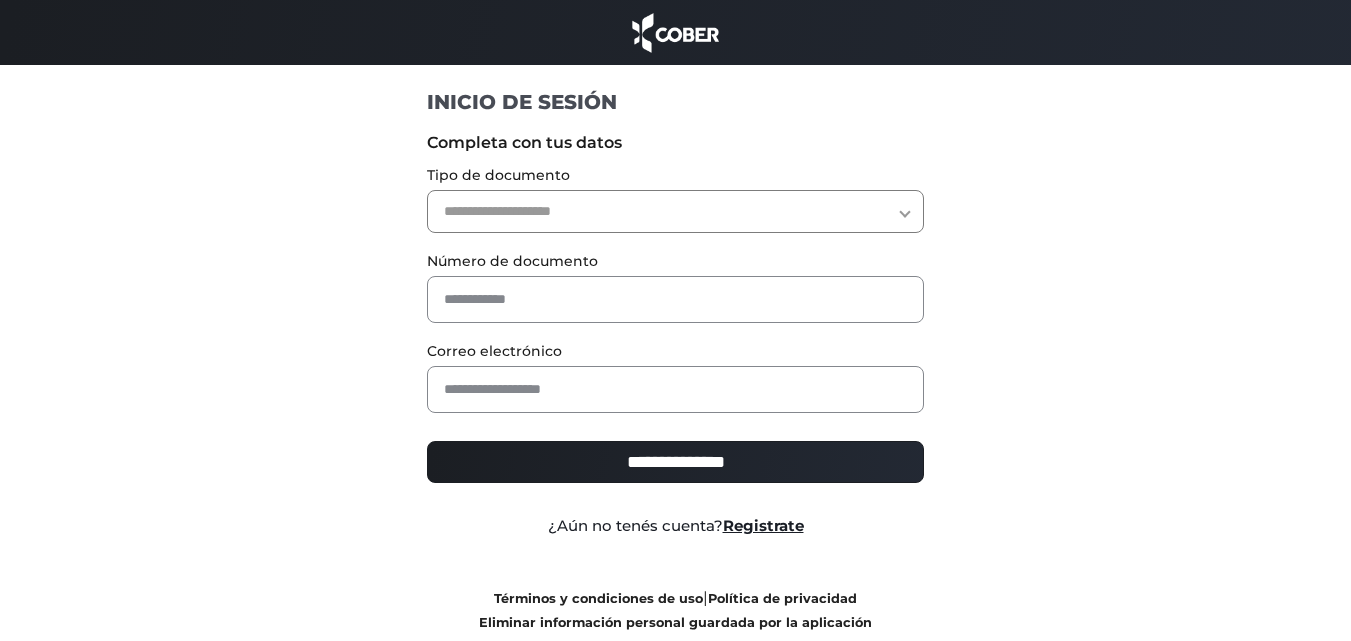 click on "**********" at bounding box center (675, 211) 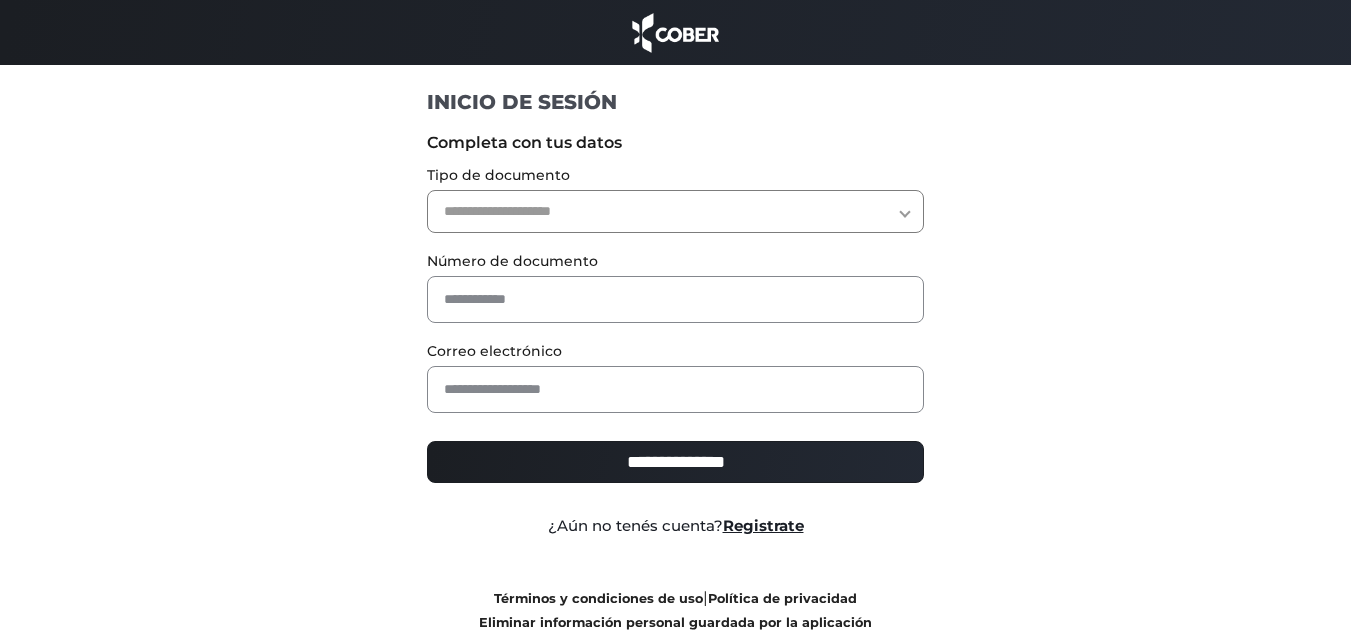 select on "***" 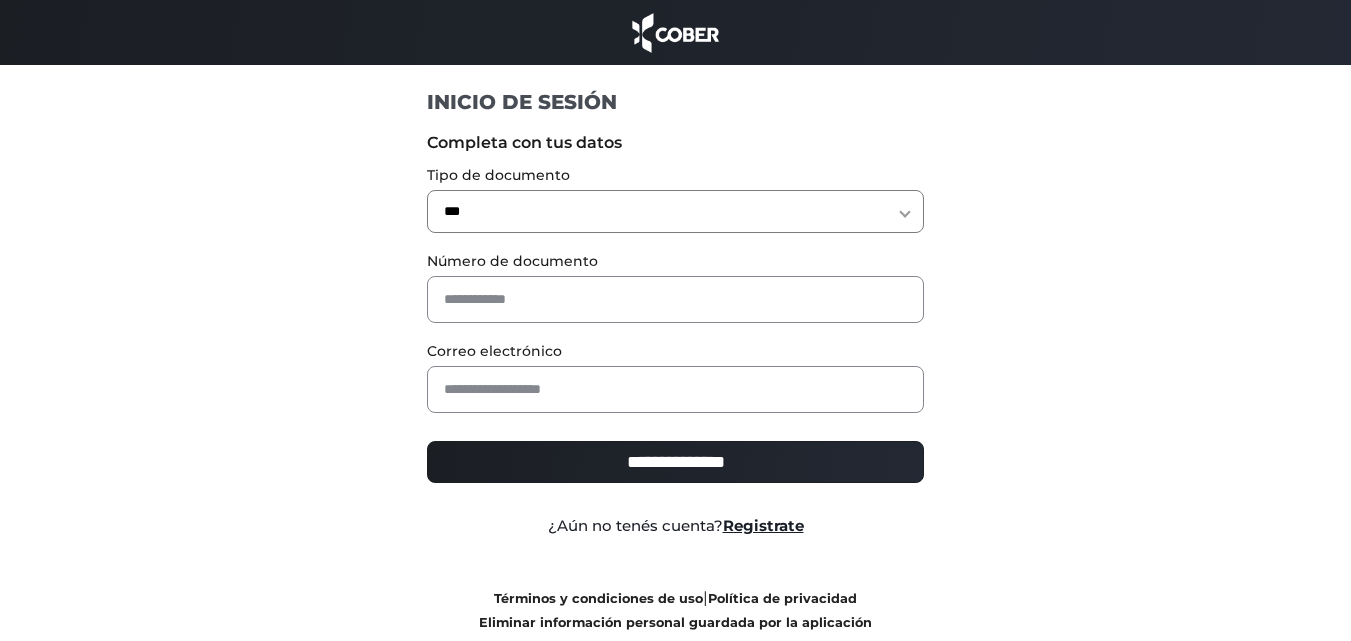 click on "**********" at bounding box center (675, 211) 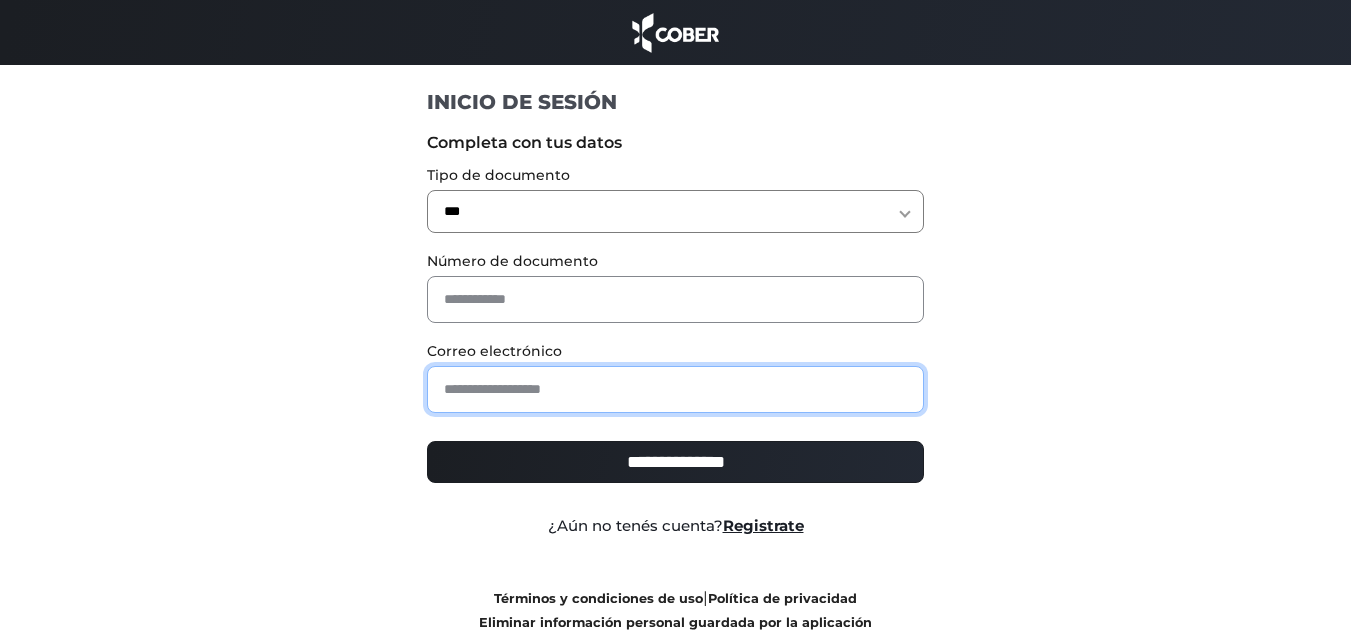 click at bounding box center (675, 389) 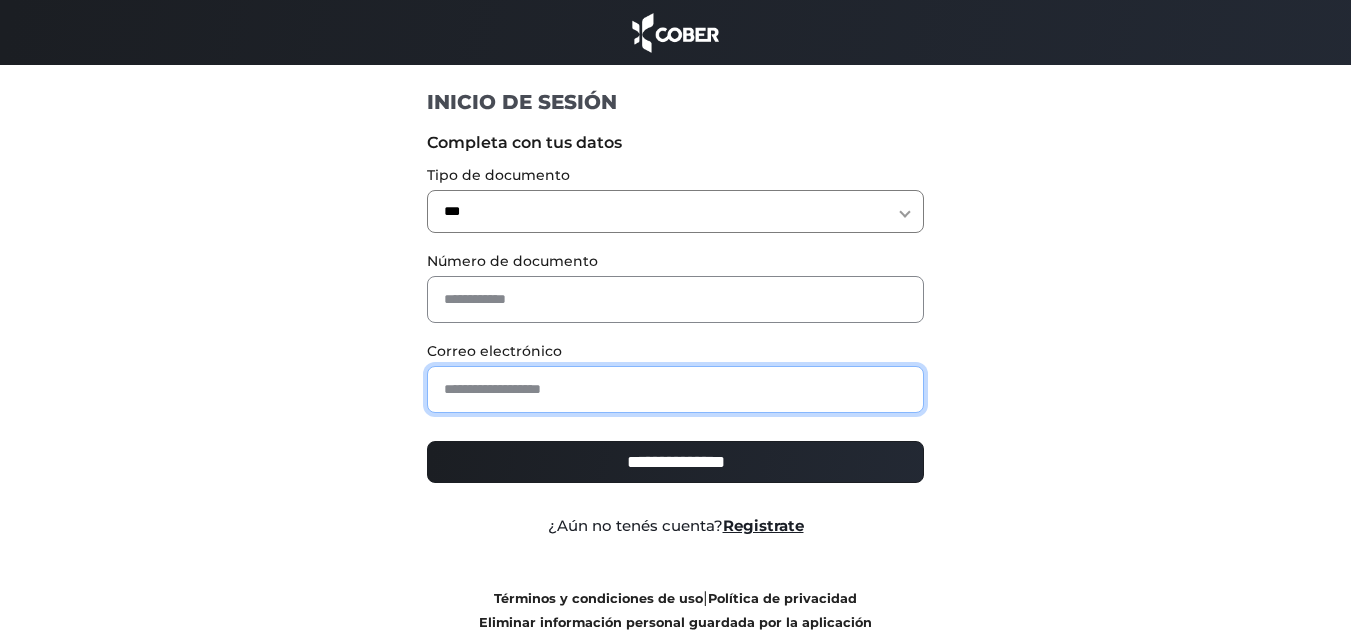 paste on "**********" 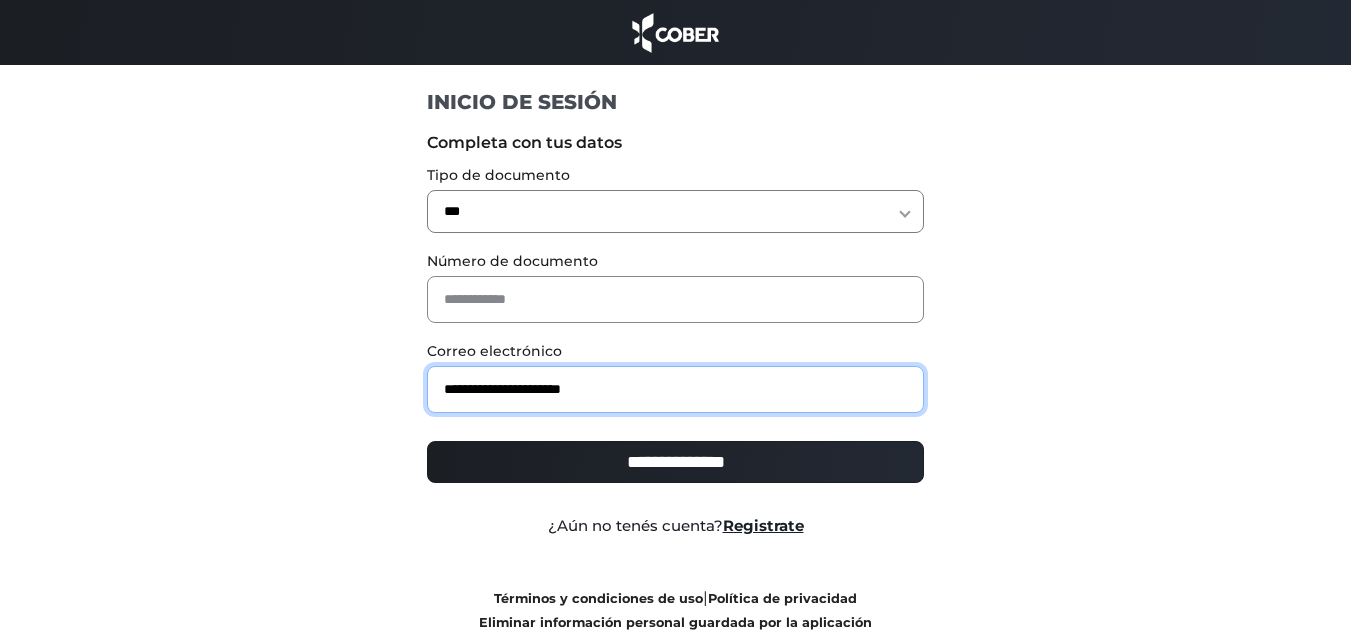 type on "**********" 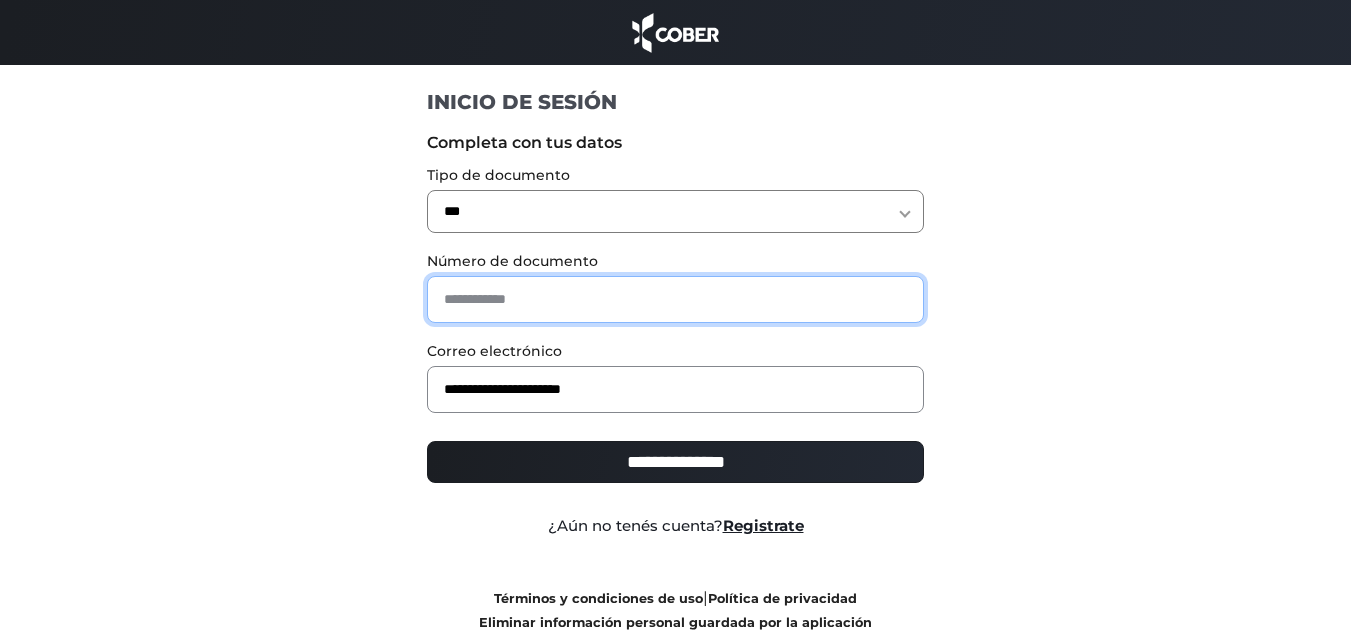 click at bounding box center [675, 299] 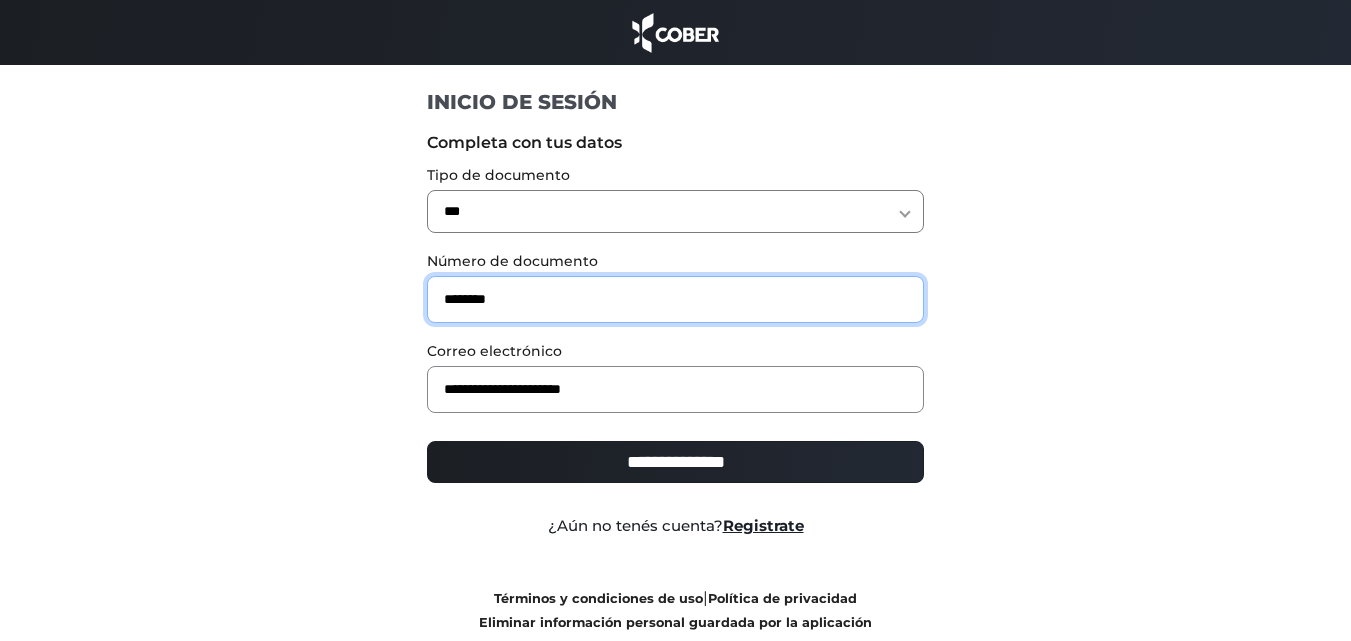 type on "********" 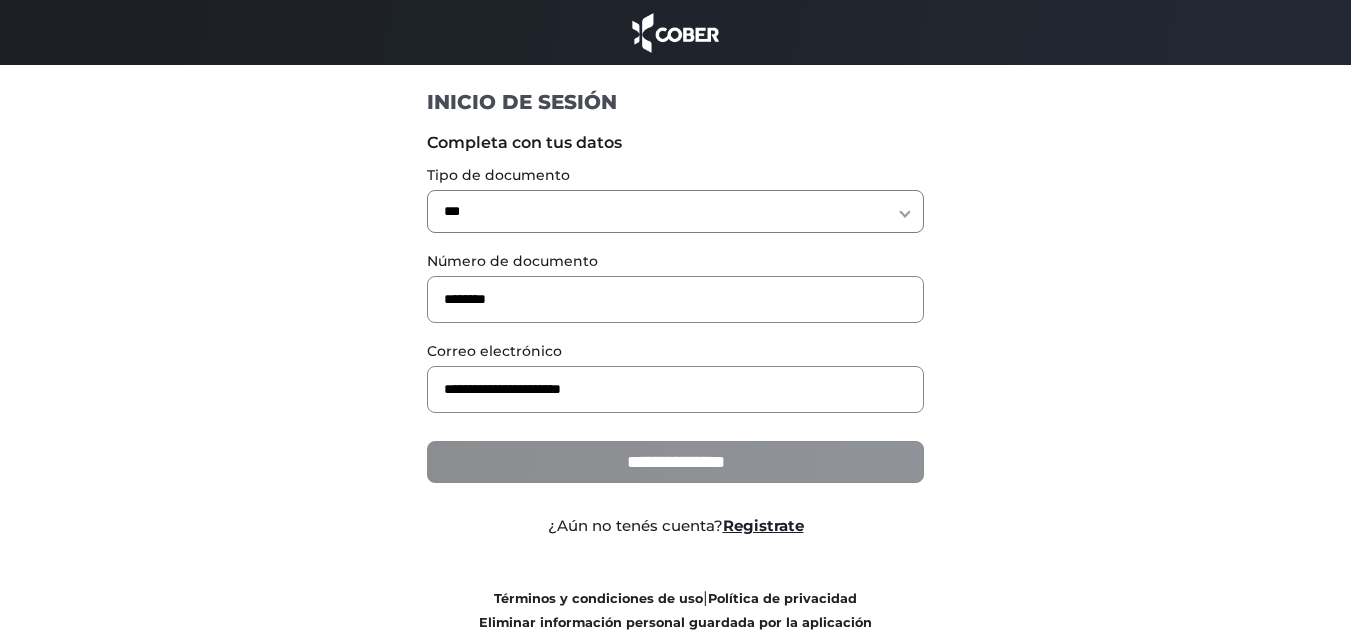 click on "**********" at bounding box center [675, 462] 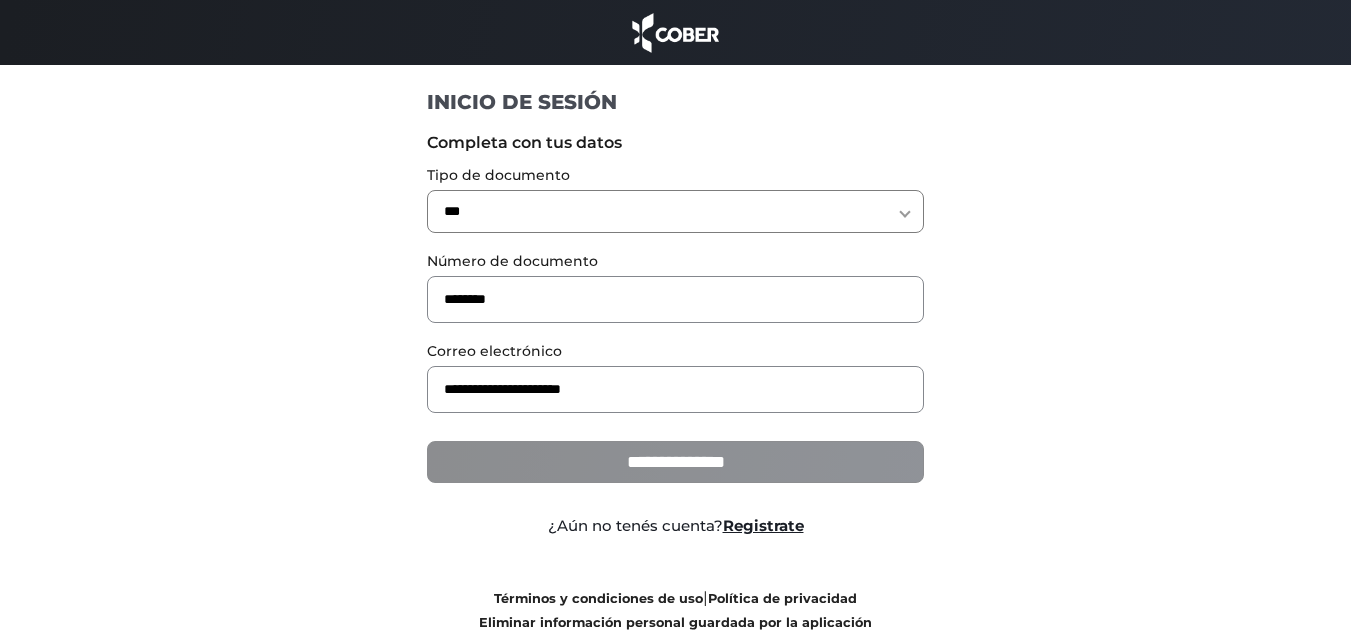type on "**********" 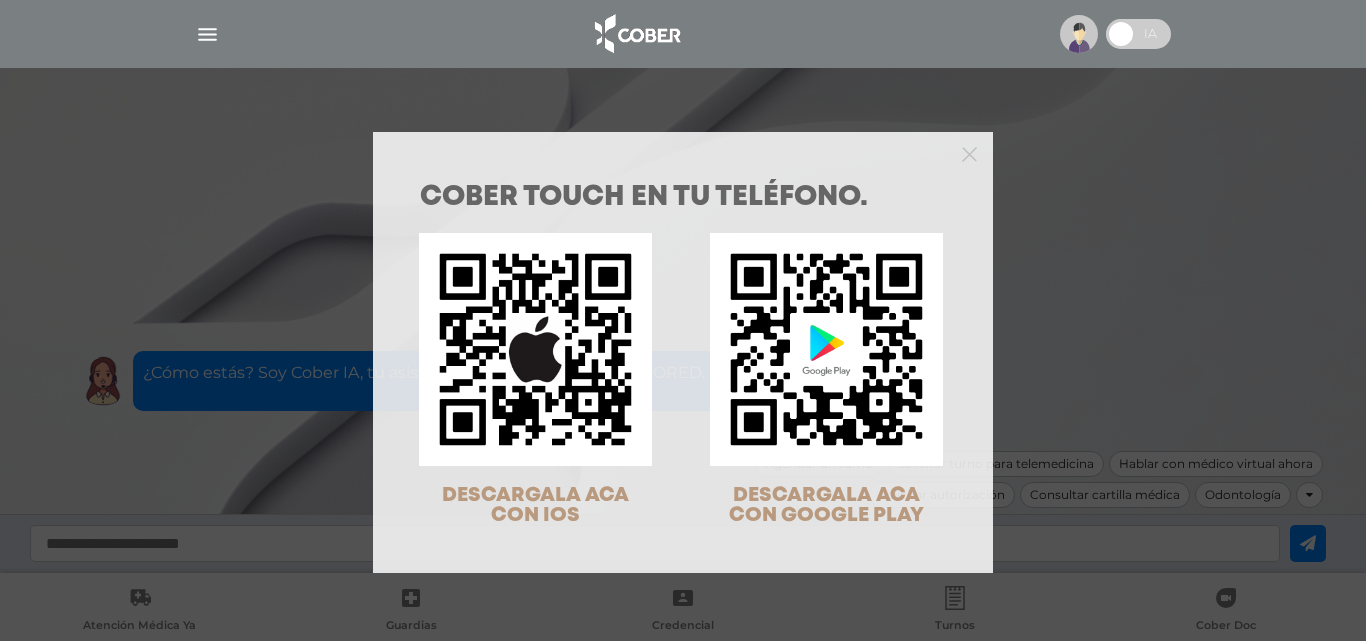 scroll, scrollTop: 0, scrollLeft: 0, axis: both 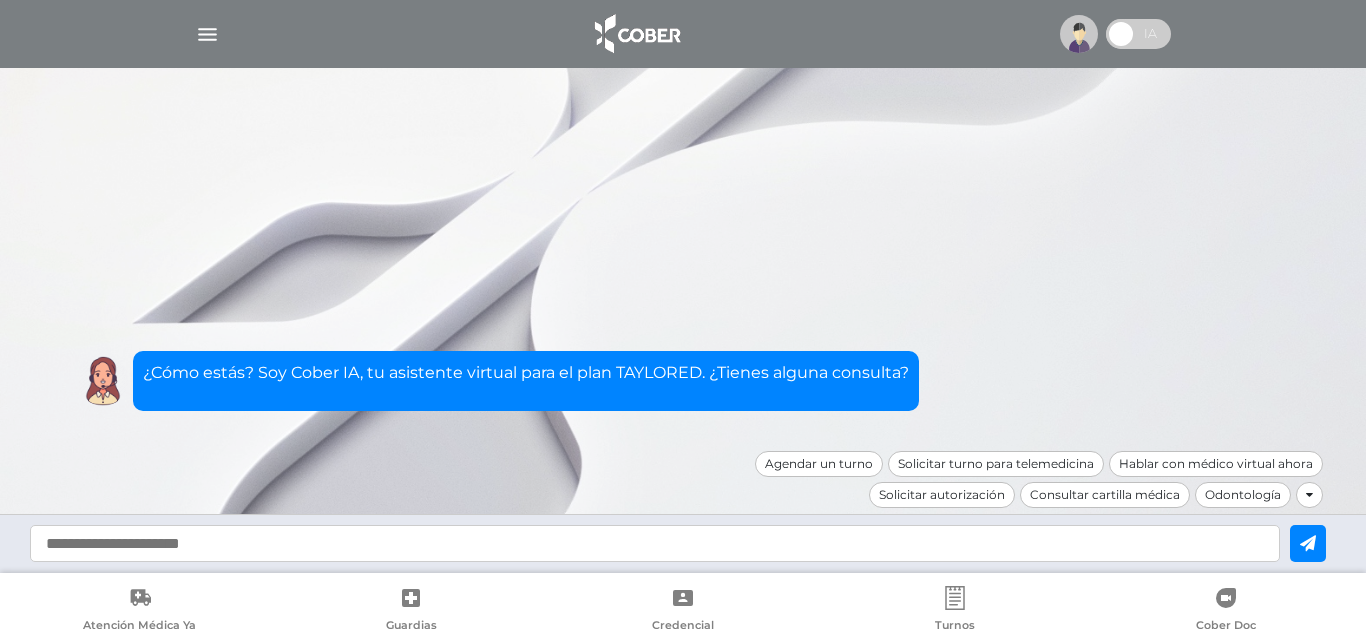click at bounding box center [683, 34] 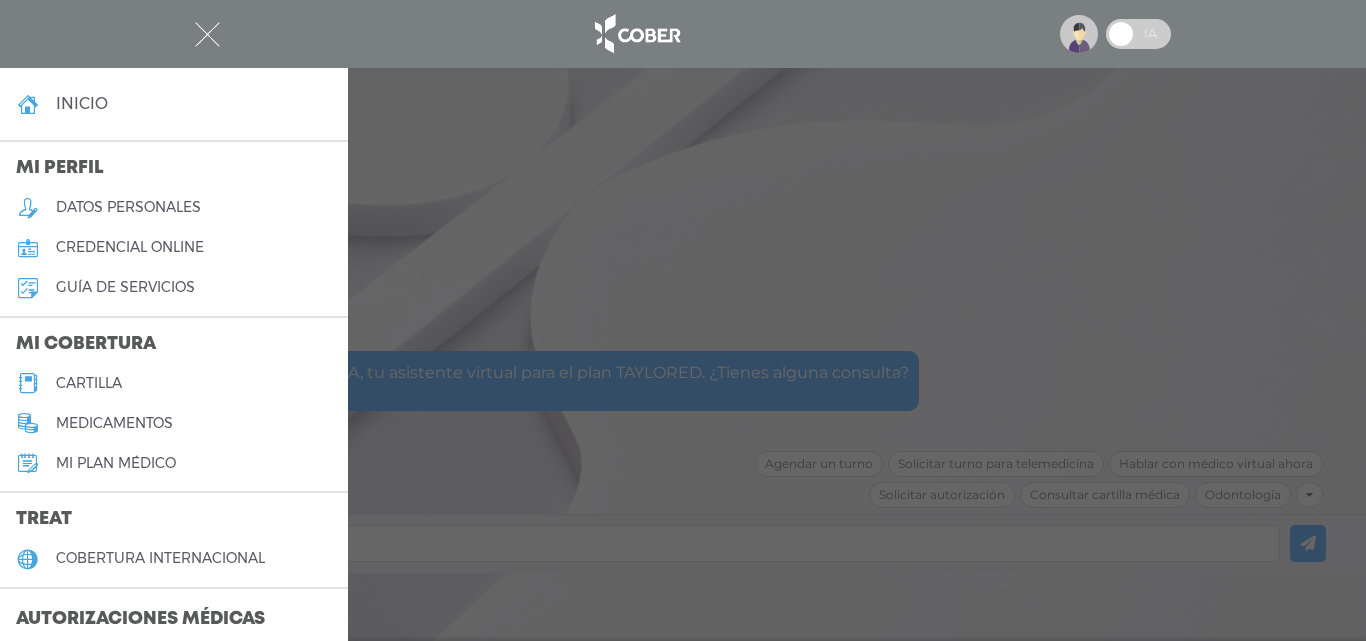 click on "cartilla" at bounding box center (89, 383) 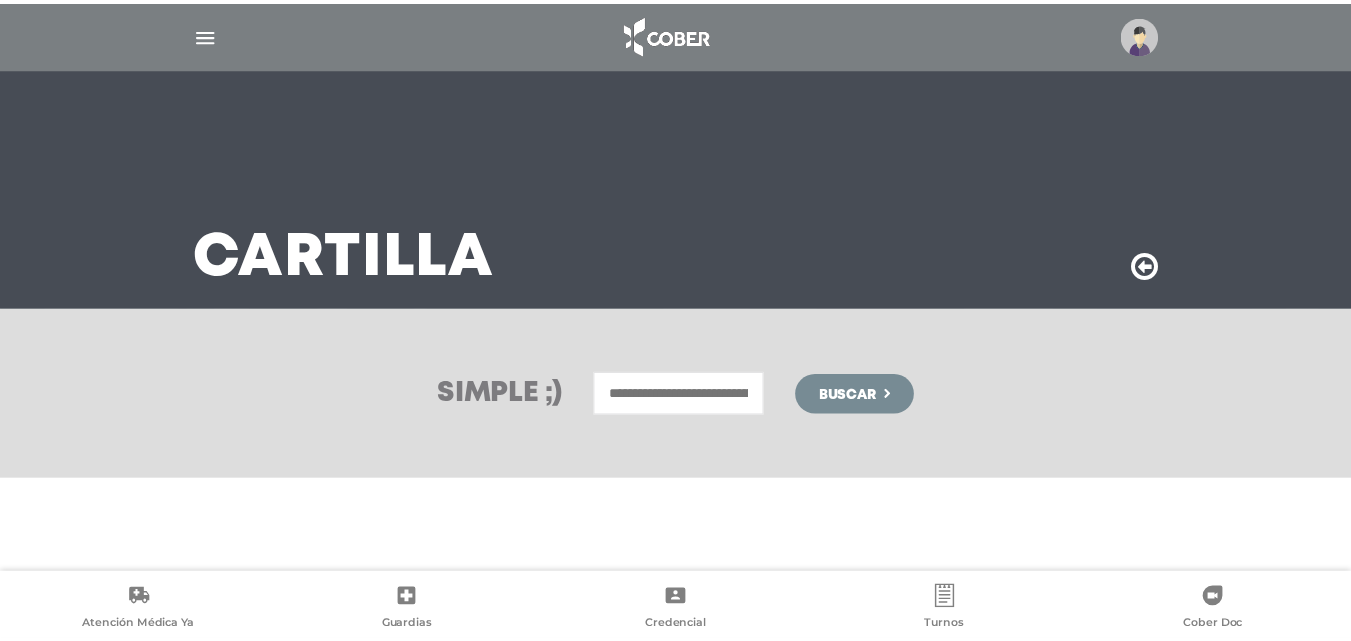 scroll, scrollTop: 0, scrollLeft: 0, axis: both 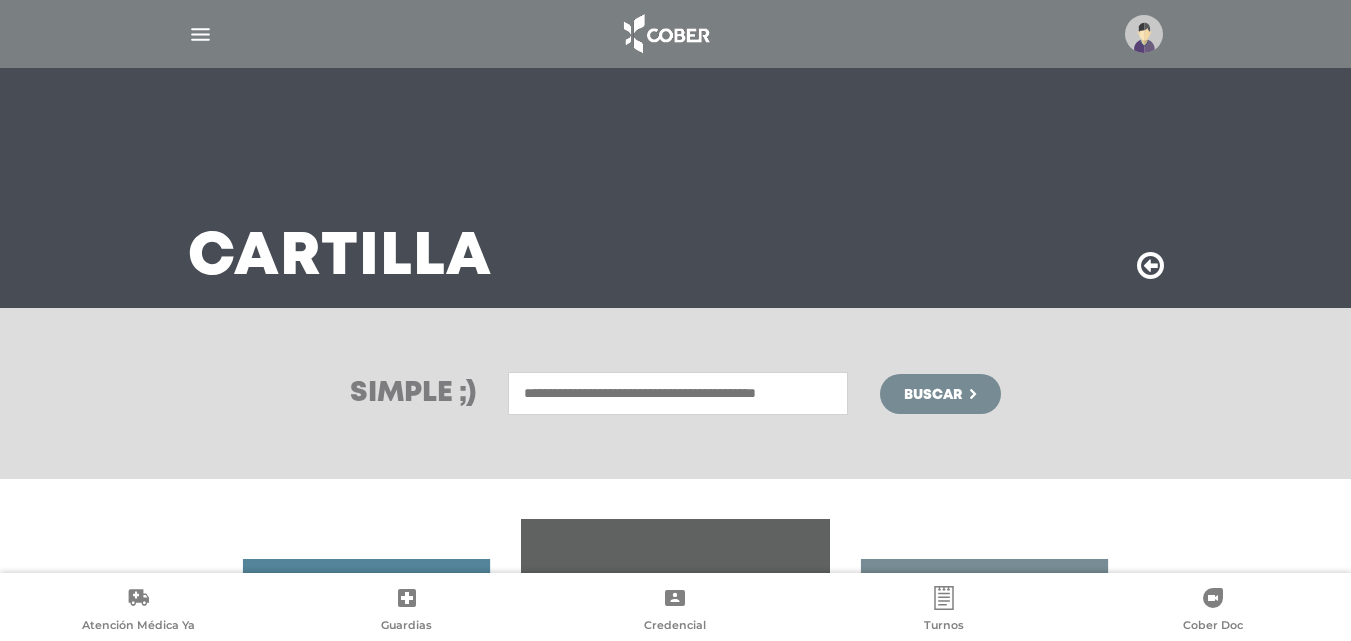 click at bounding box center [678, 393] 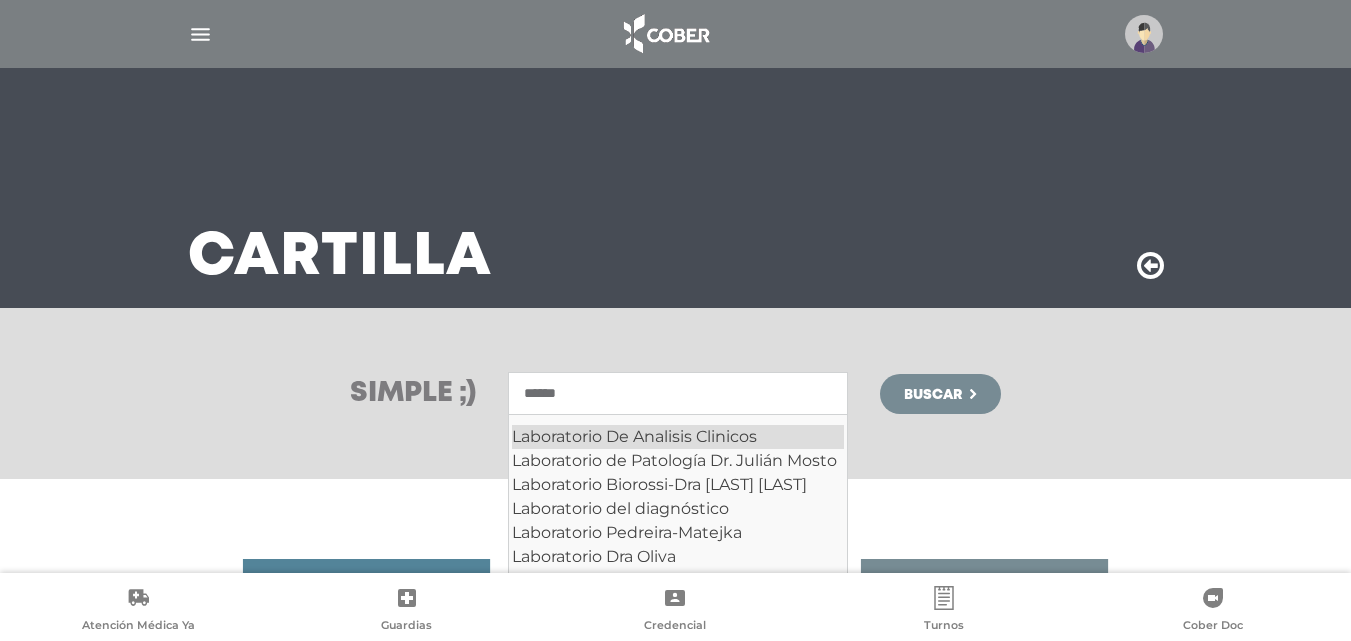 click on "Laboratorio De Analisis Clinicos" at bounding box center [678, 437] 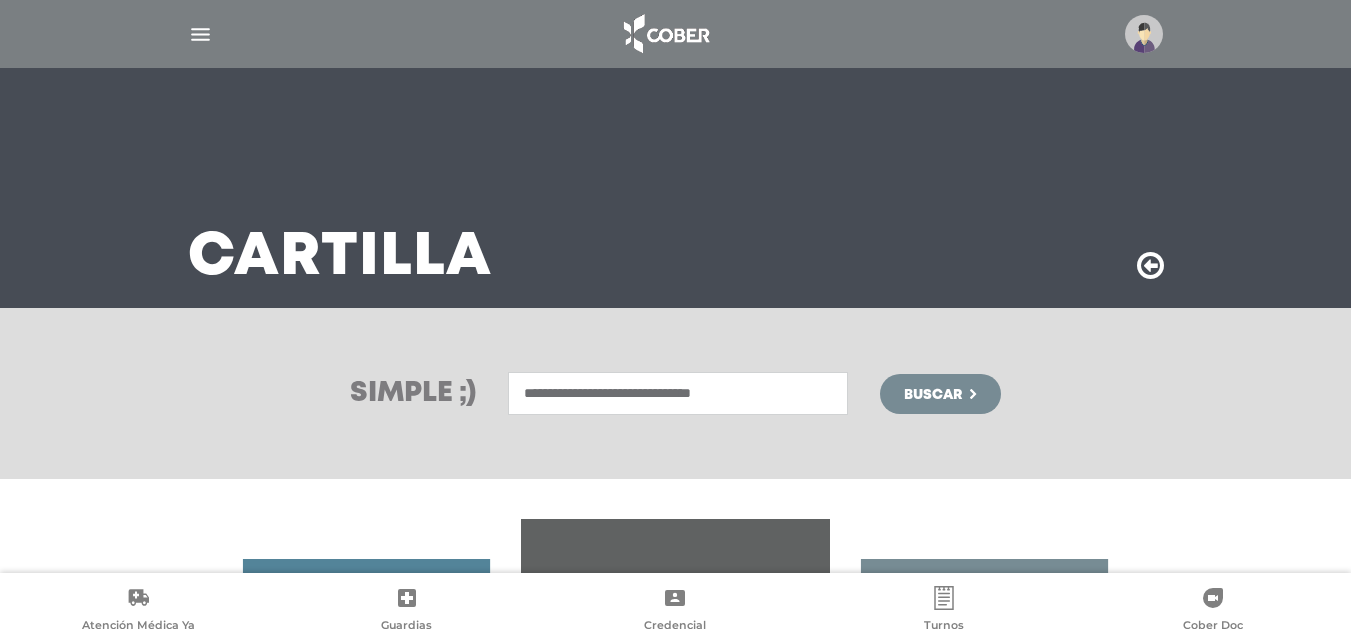 type on "**********" 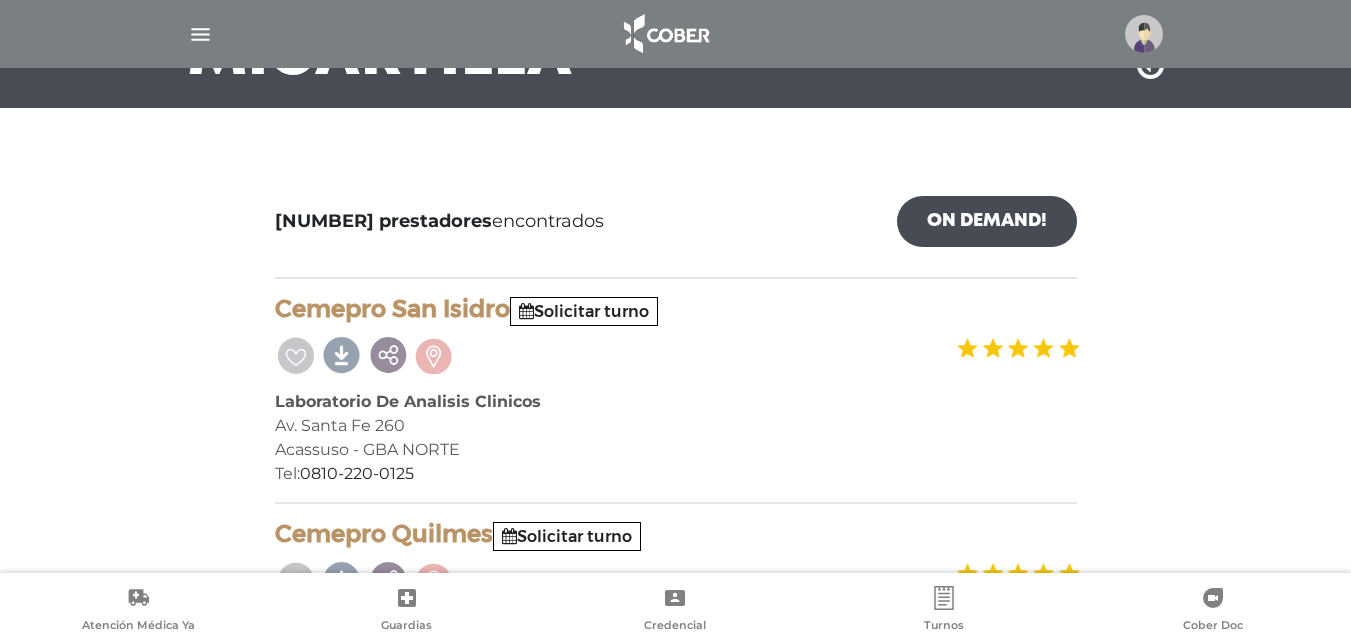 scroll, scrollTop: 300, scrollLeft: 0, axis: vertical 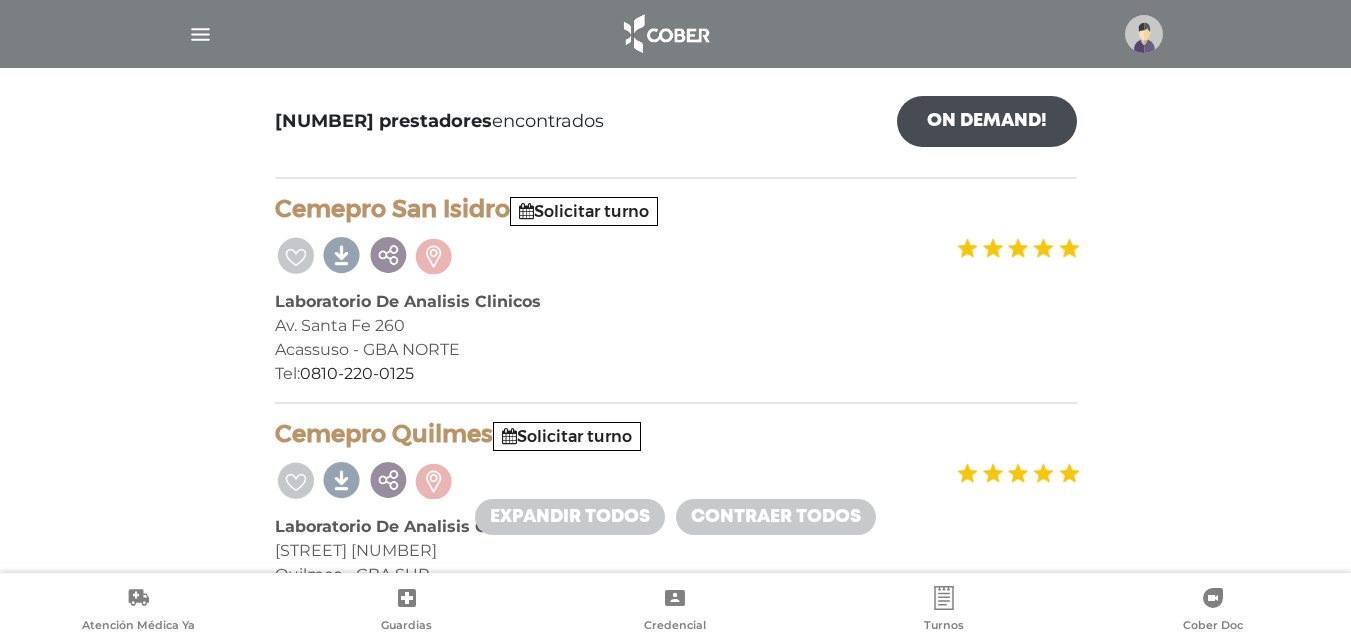 drag, startPoint x: 145, startPoint y: 233, endPoint x: 199, endPoint y: 233, distance: 54 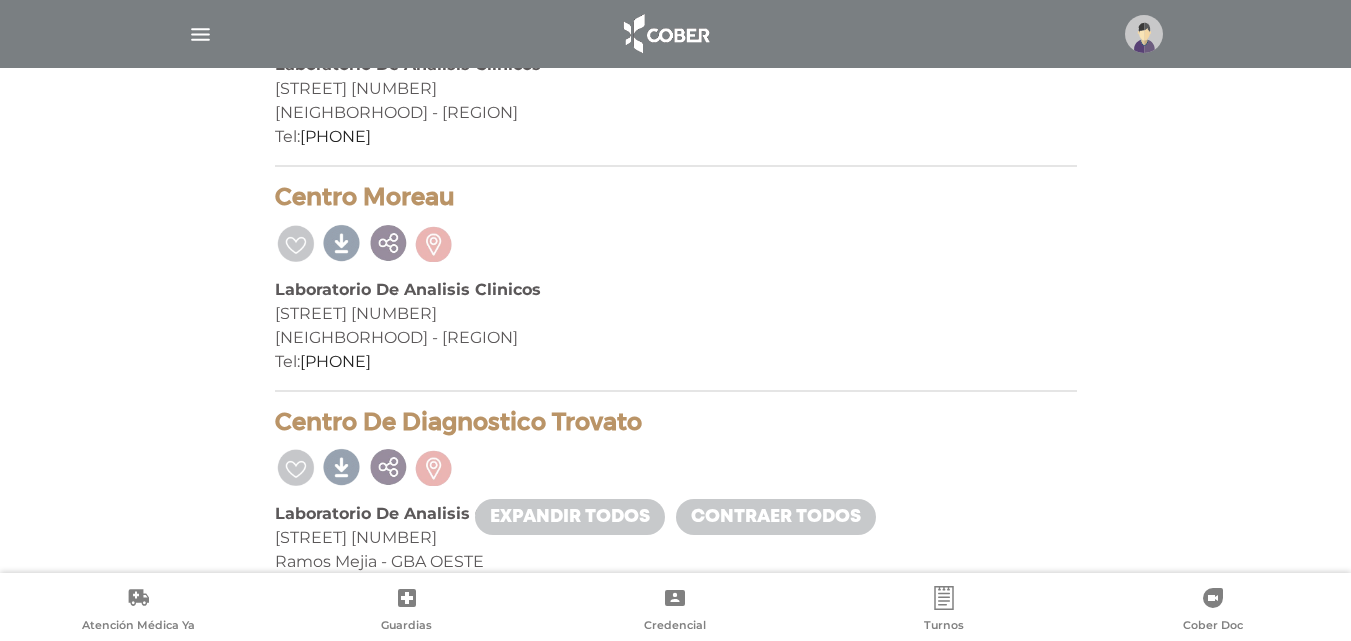 scroll, scrollTop: 14600, scrollLeft: 0, axis: vertical 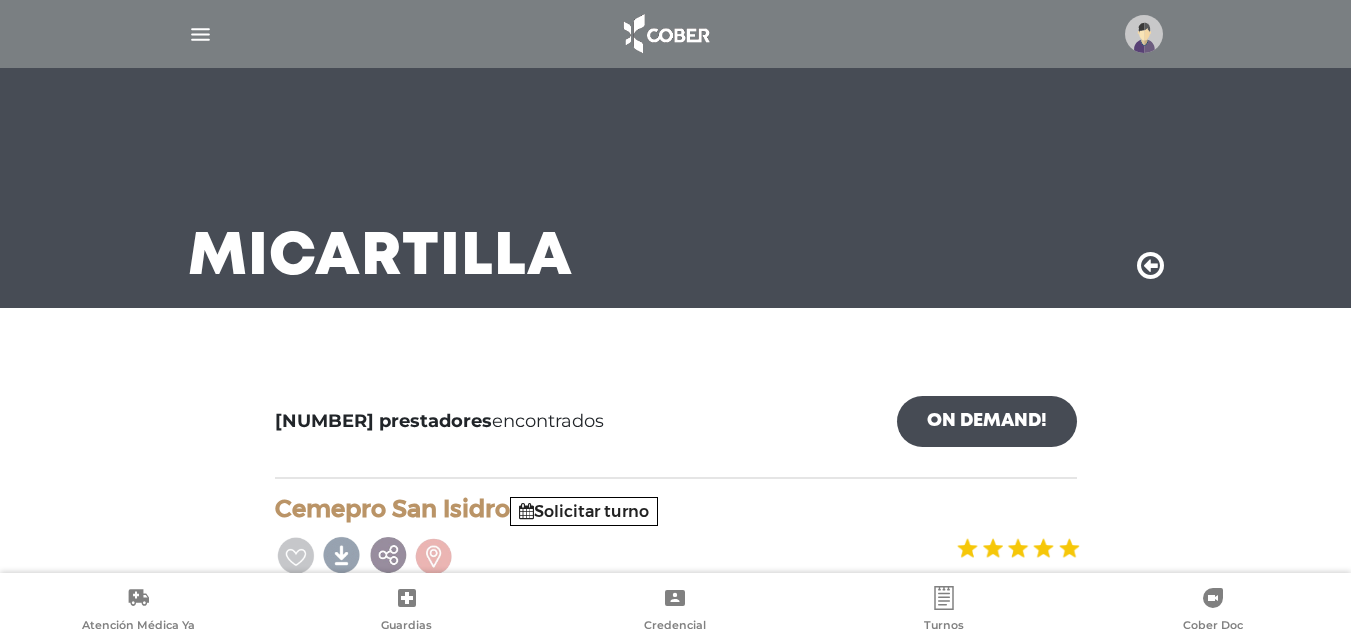click at bounding box center [1150, 266] 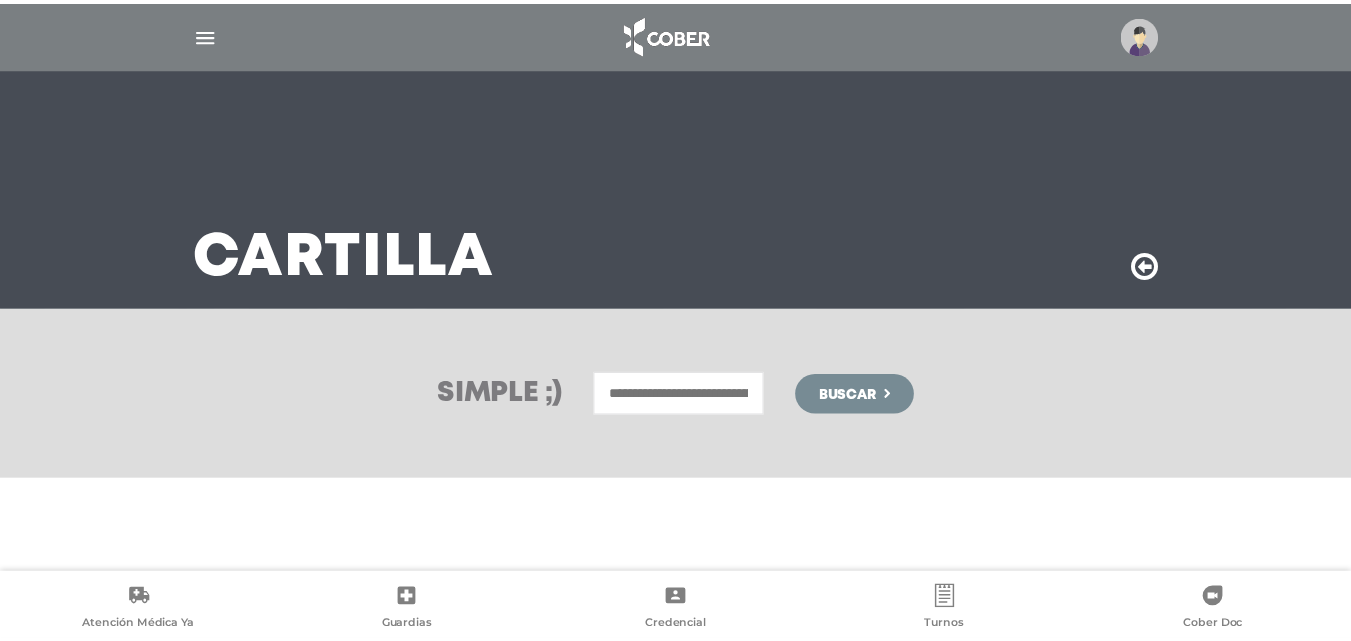 scroll, scrollTop: 0, scrollLeft: 0, axis: both 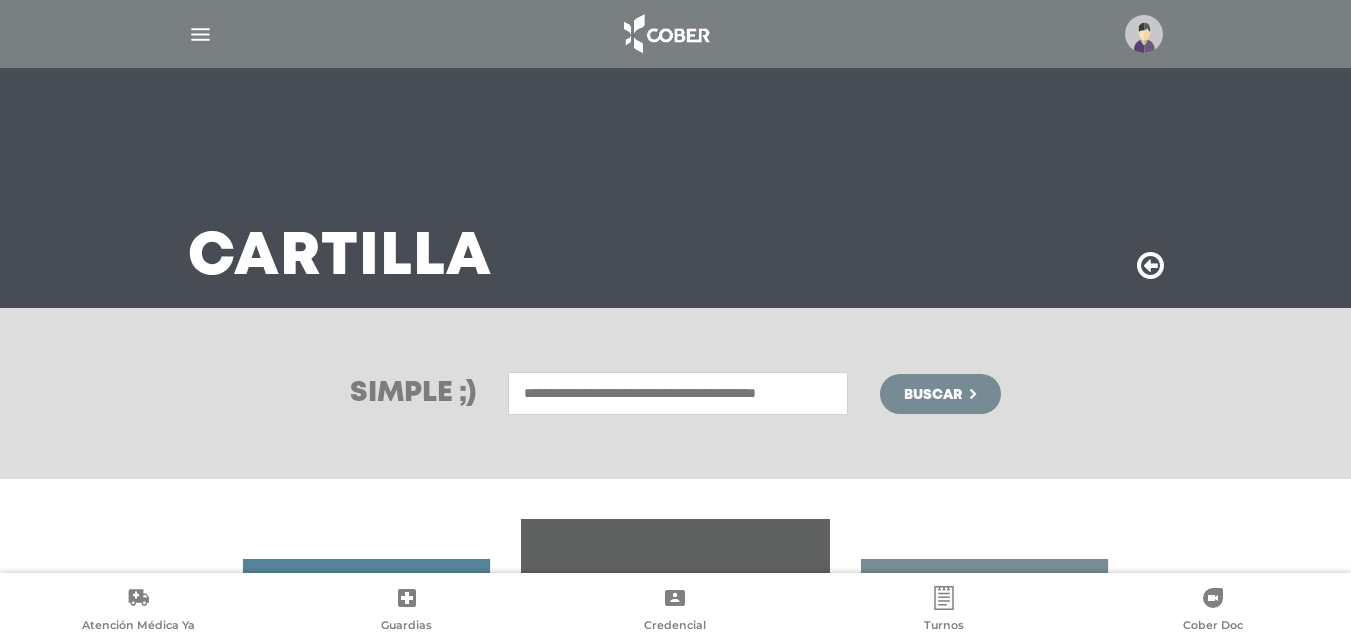 click at bounding box center (678, 393) 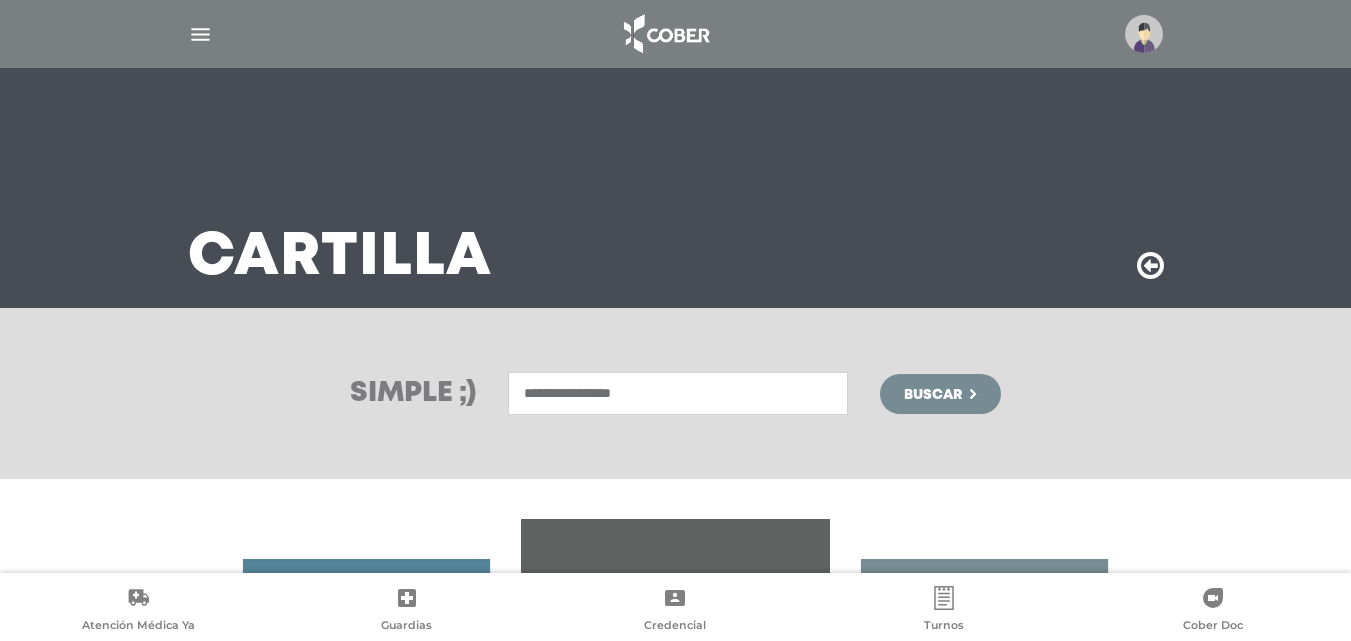 type on "**********" 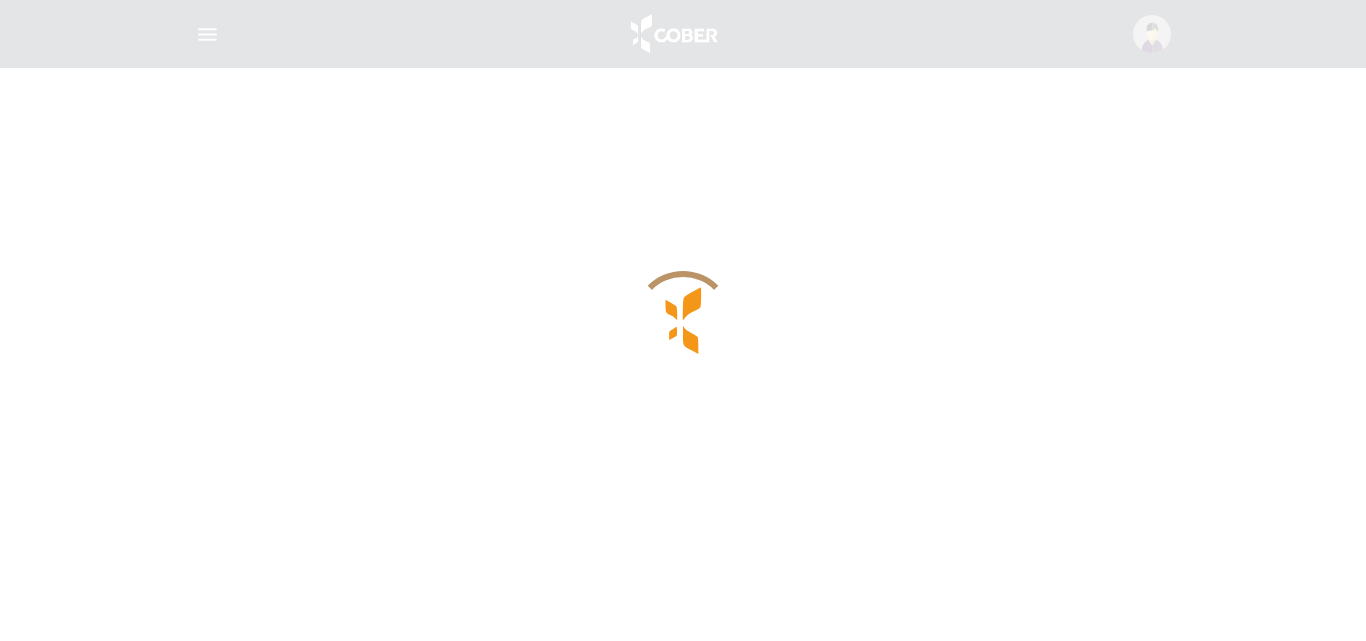 scroll, scrollTop: 0, scrollLeft: 0, axis: both 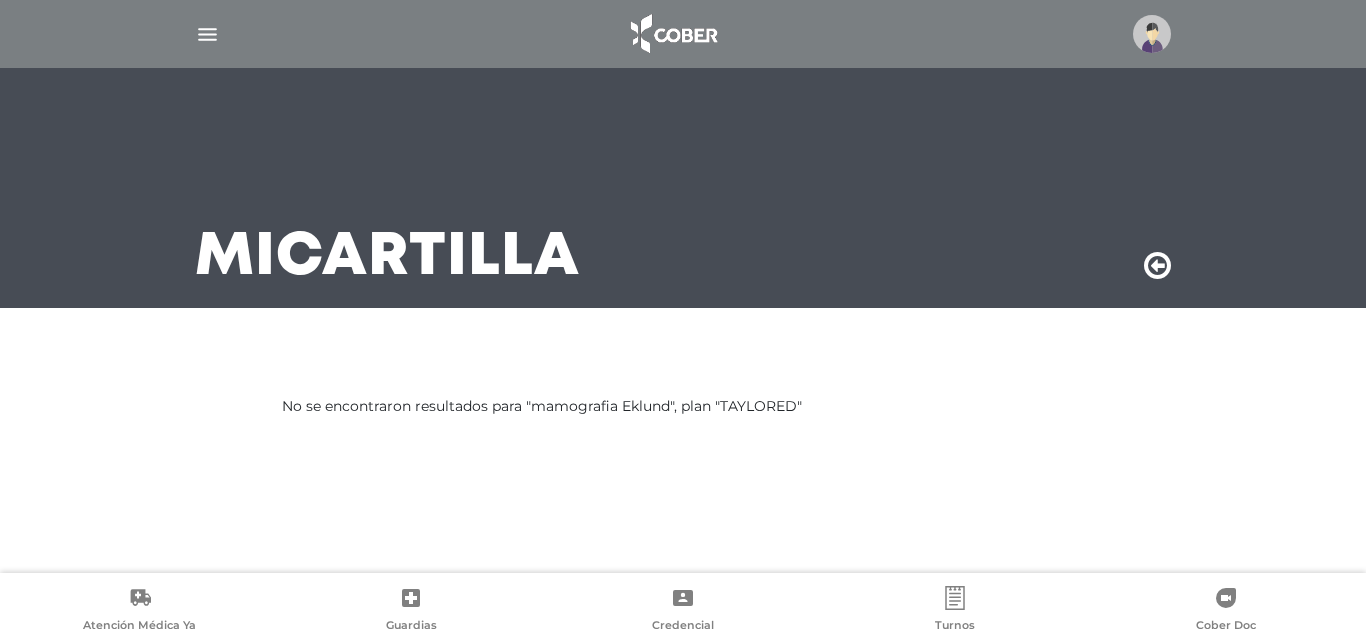click on "Mi  Cartilla
No se encontraron resultados para "mamografia Eklund", plan "TAYLORED"
Expandir todos
Contraer todos" at bounding box center [683, 320] 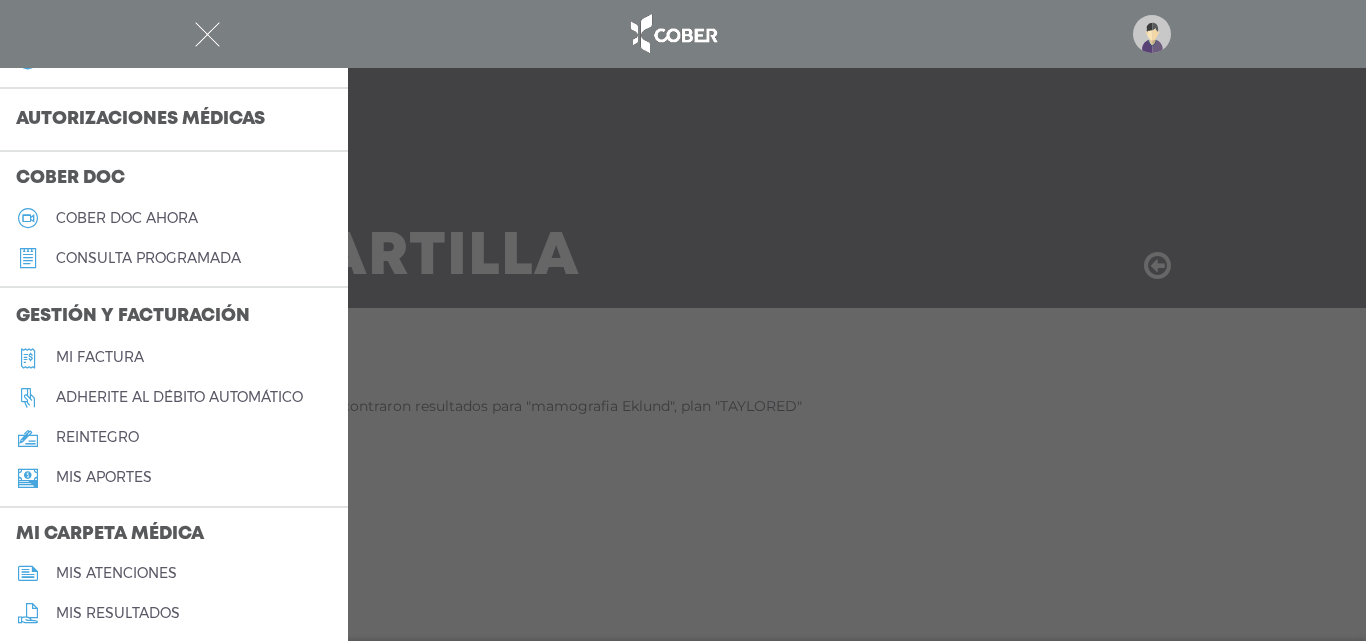 scroll, scrollTop: 900, scrollLeft: 0, axis: vertical 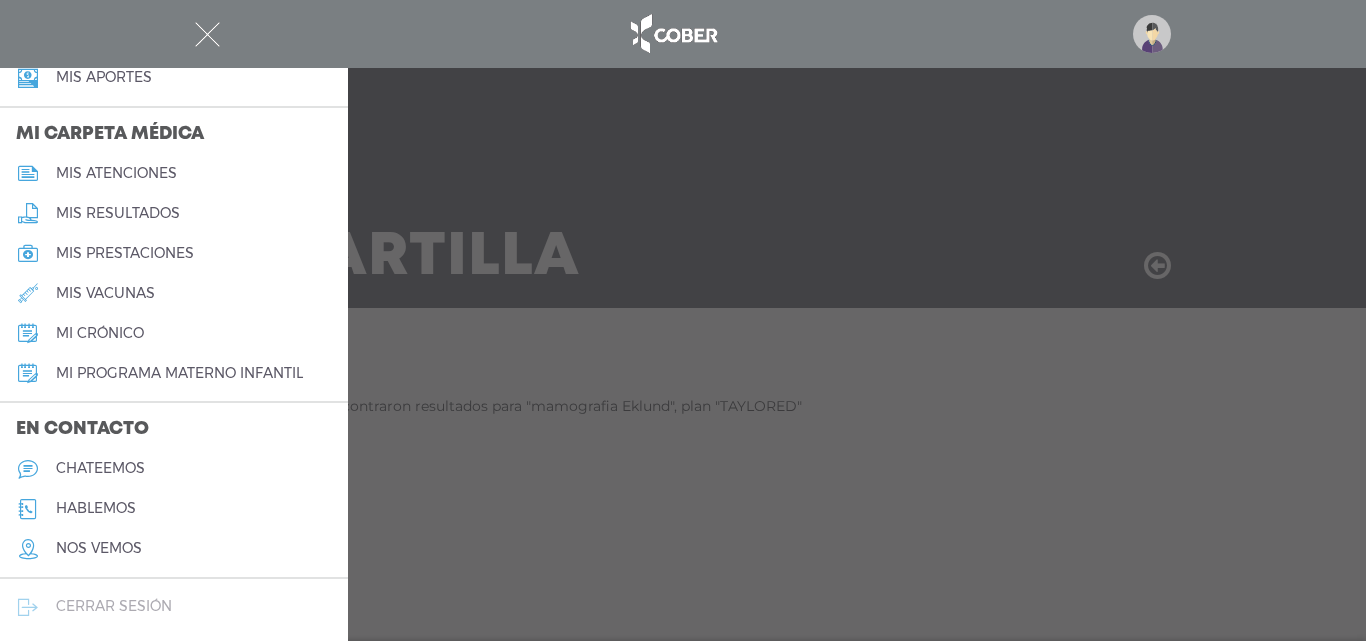 click on "cerrar sesión" at bounding box center [114, 606] 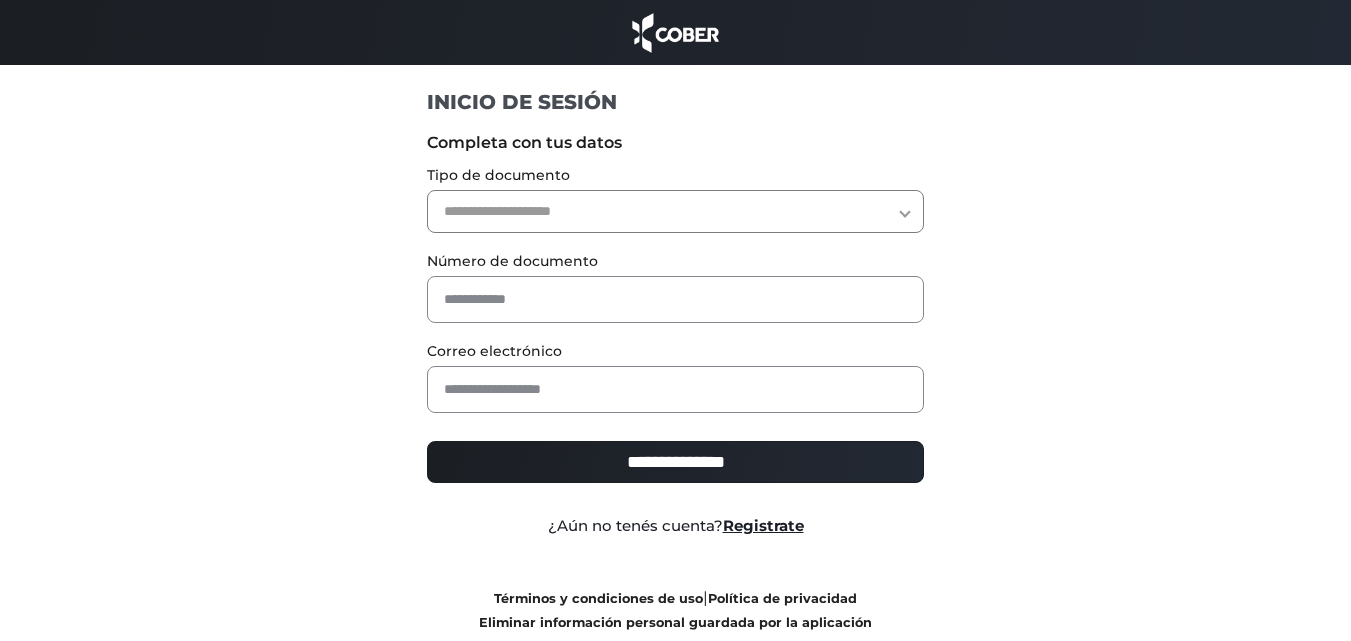 scroll, scrollTop: 0, scrollLeft: 0, axis: both 